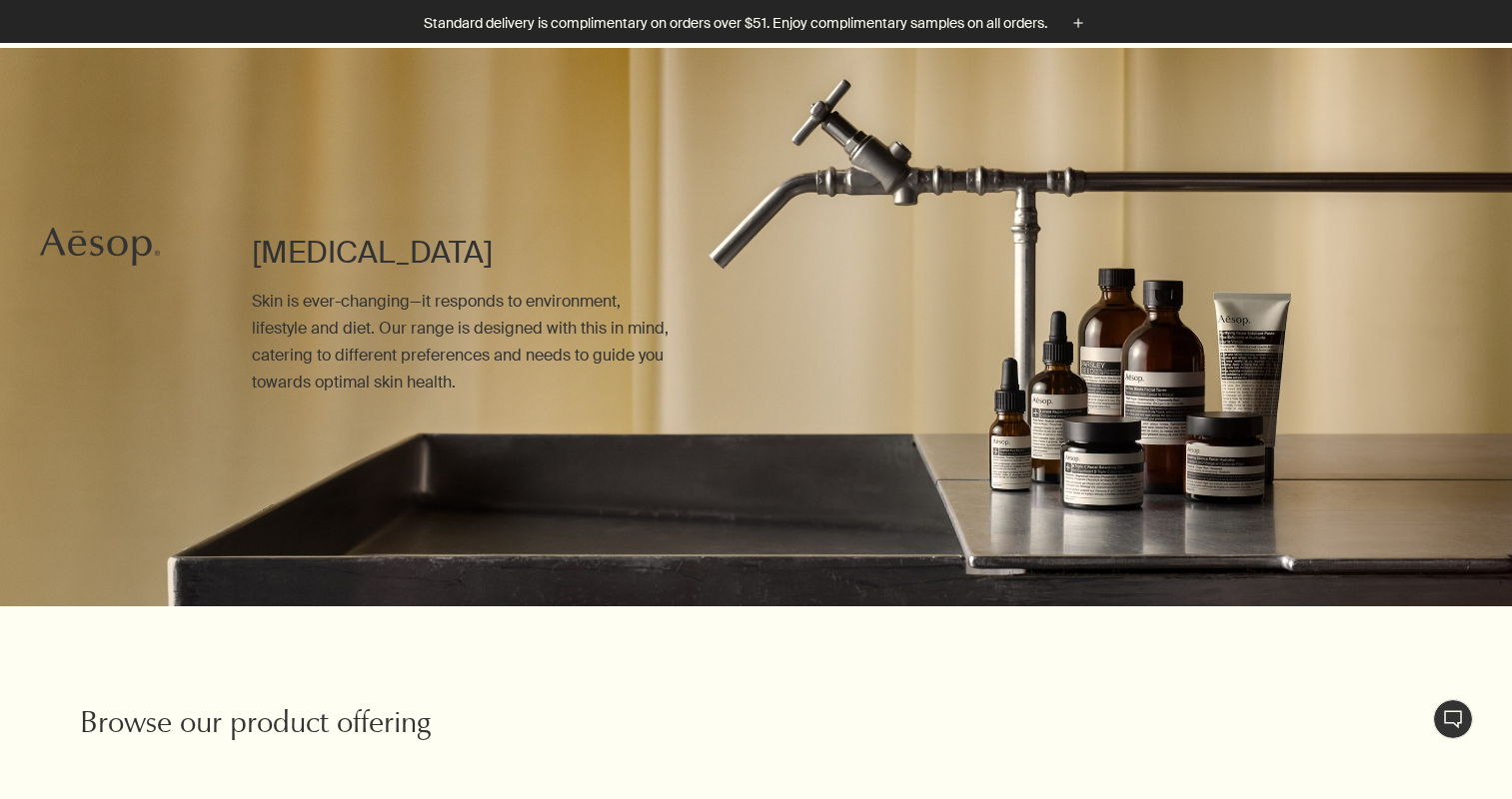 scroll, scrollTop: 599, scrollLeft: 0, axis: vertical 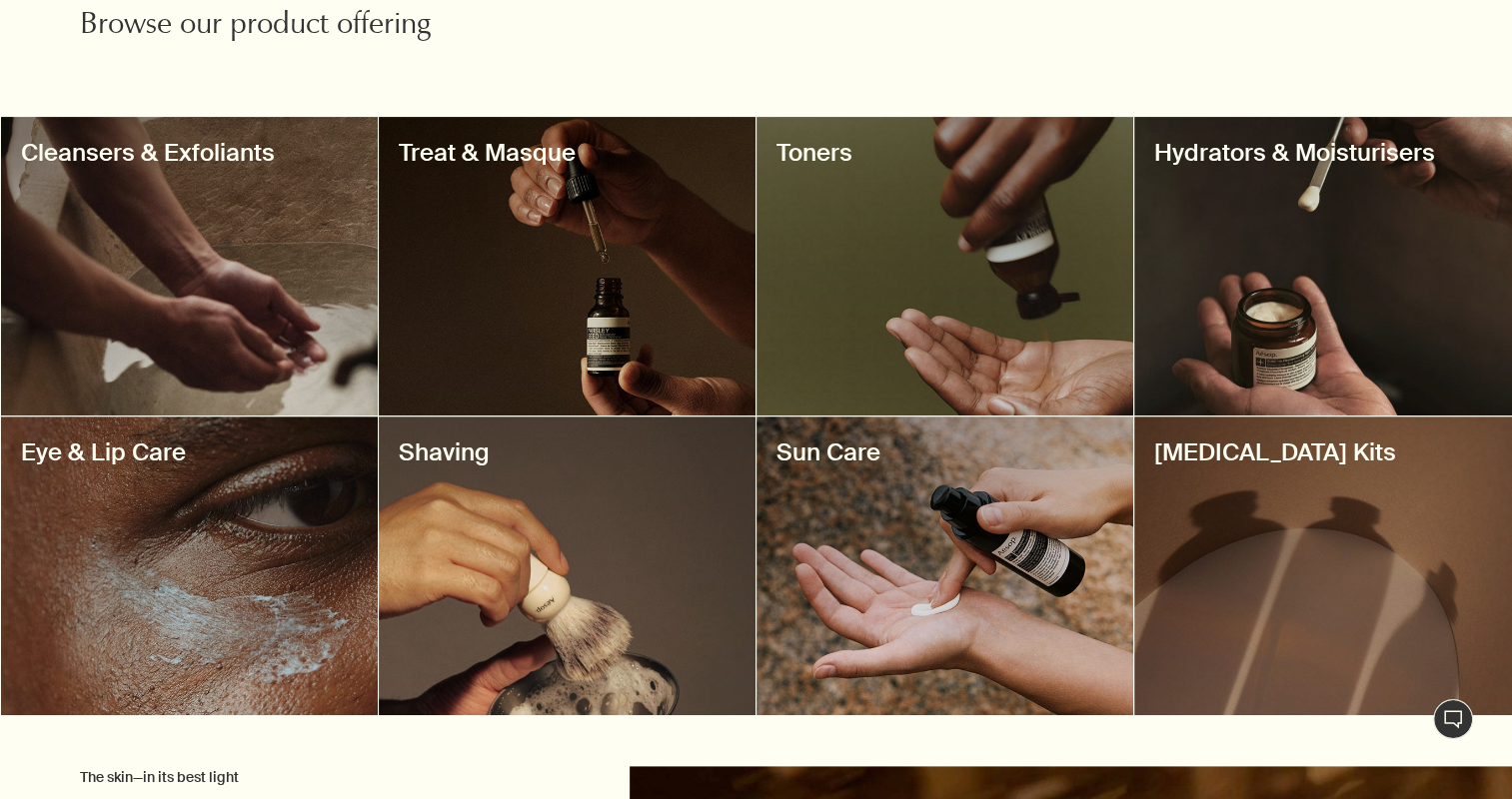 click at bounding box center [1322, 565] 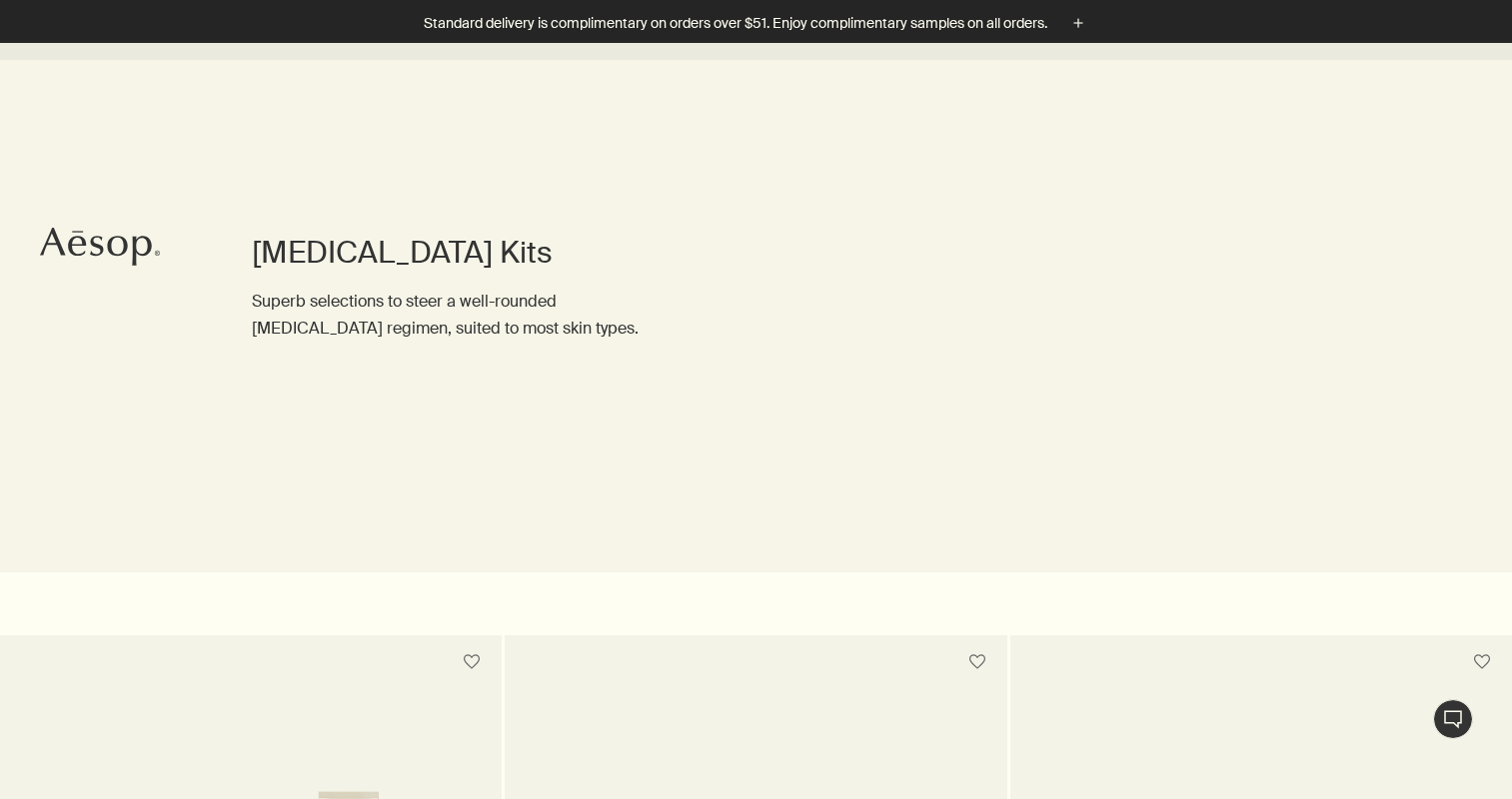 scroll, scrollTop: 1099, scrollLeft: 0, axis: vertical 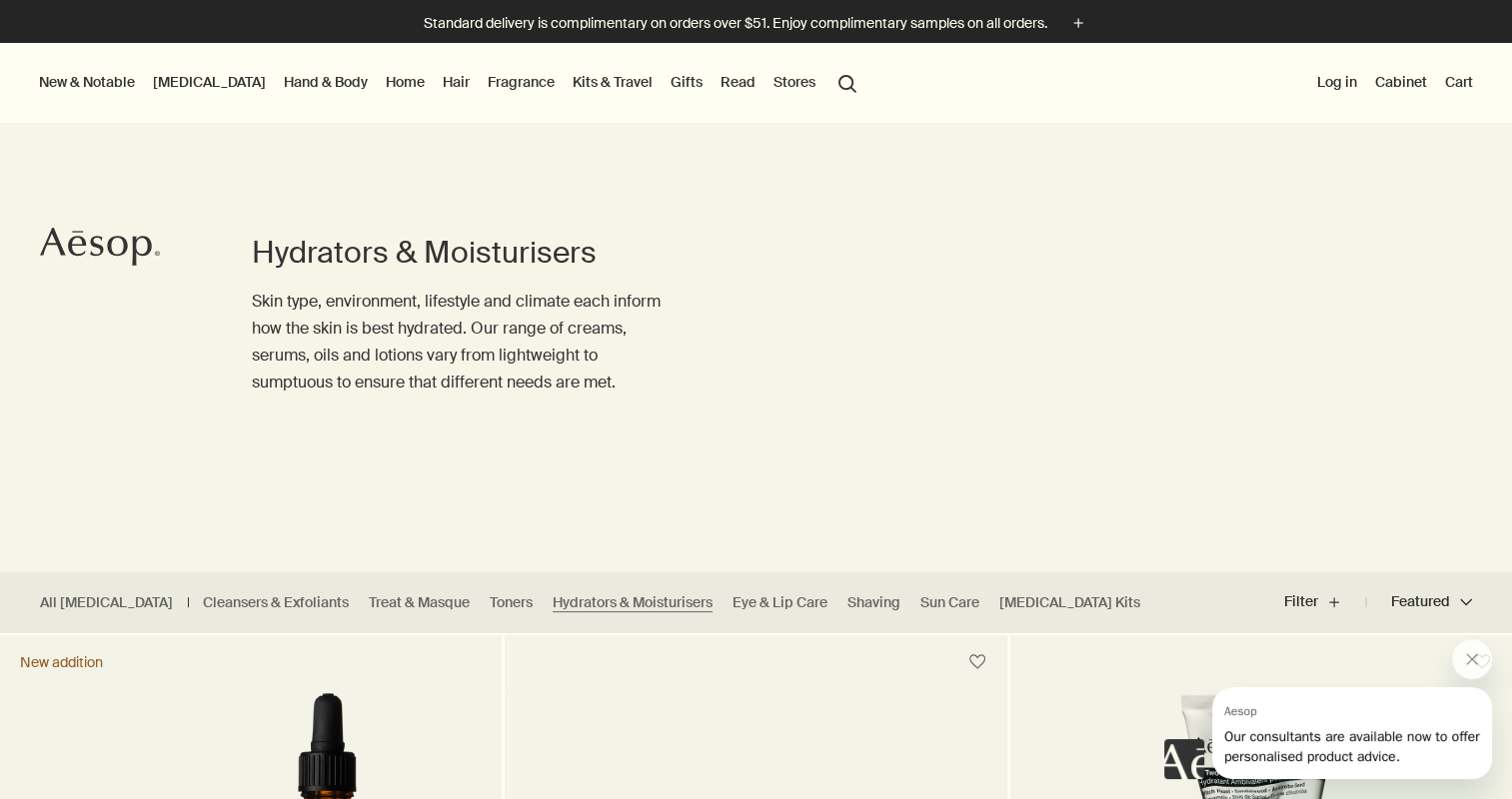 click on "search Search" at bounding box center [847, 82] 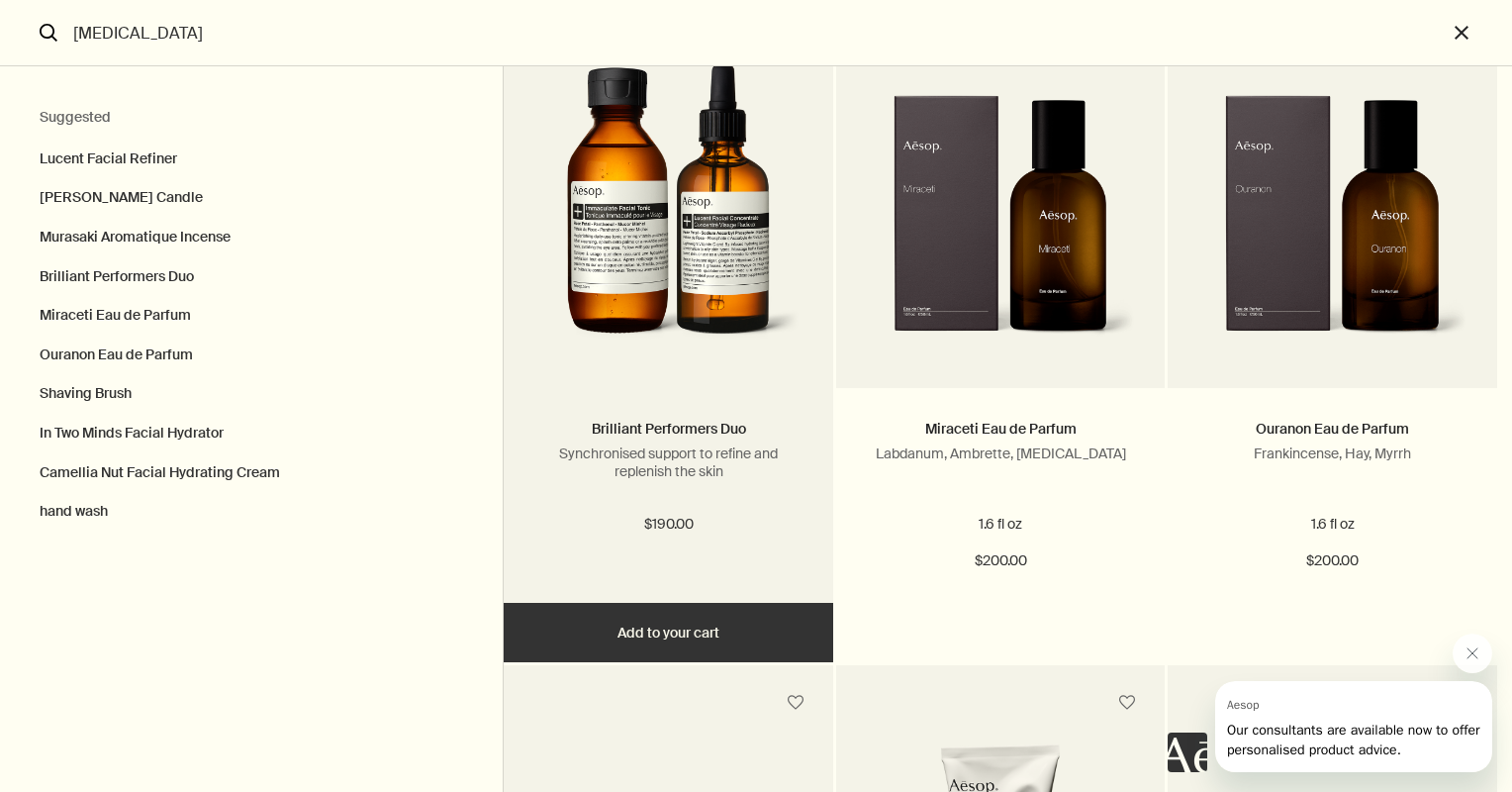scroll, scrollTop: 680, scrollLeft: 0, axis: vertical 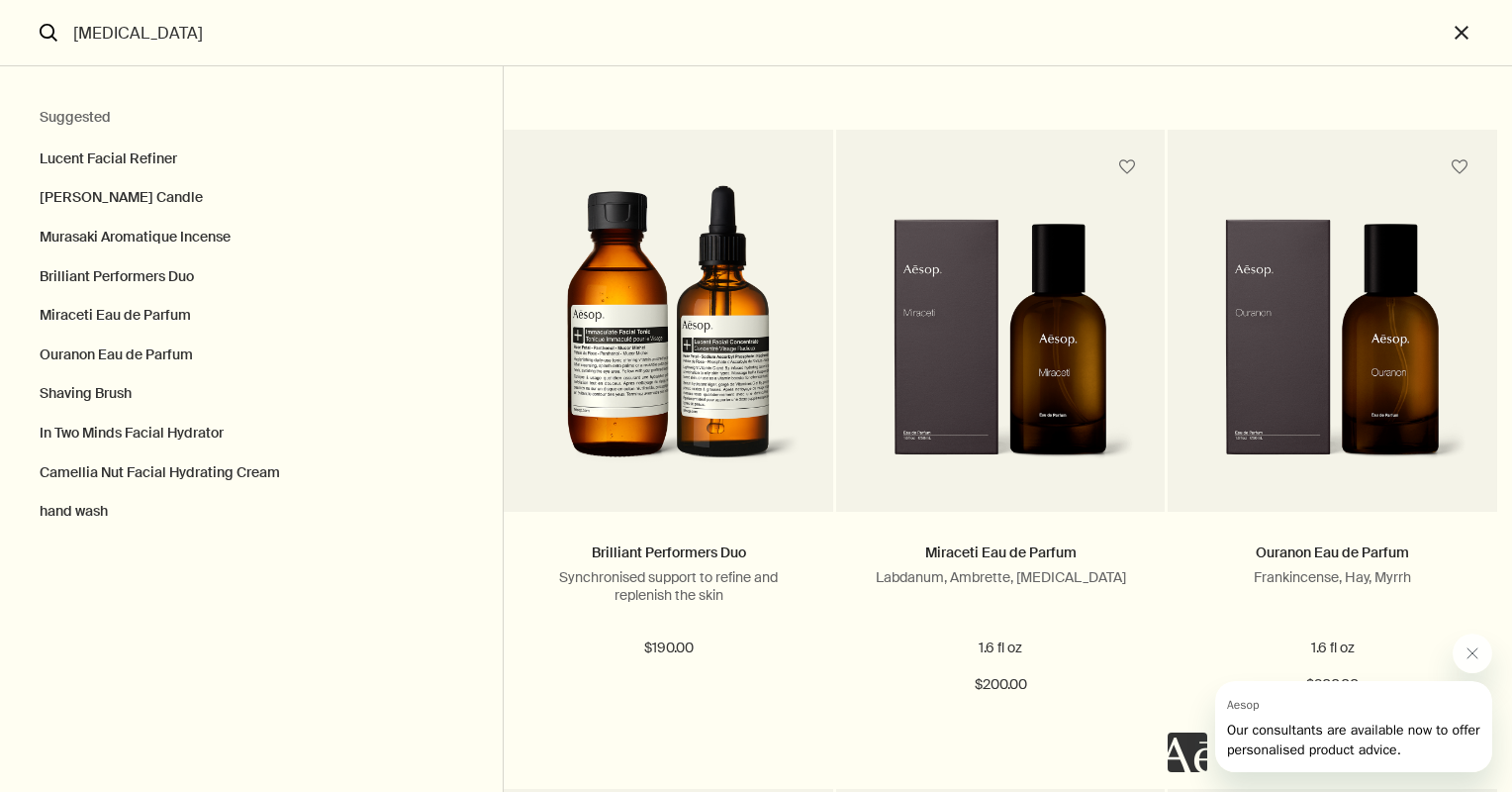 drag, startPoint x: 146, startPoint y: 36, endPoint x: -4, endPoint y: 0, distance: 154.25952 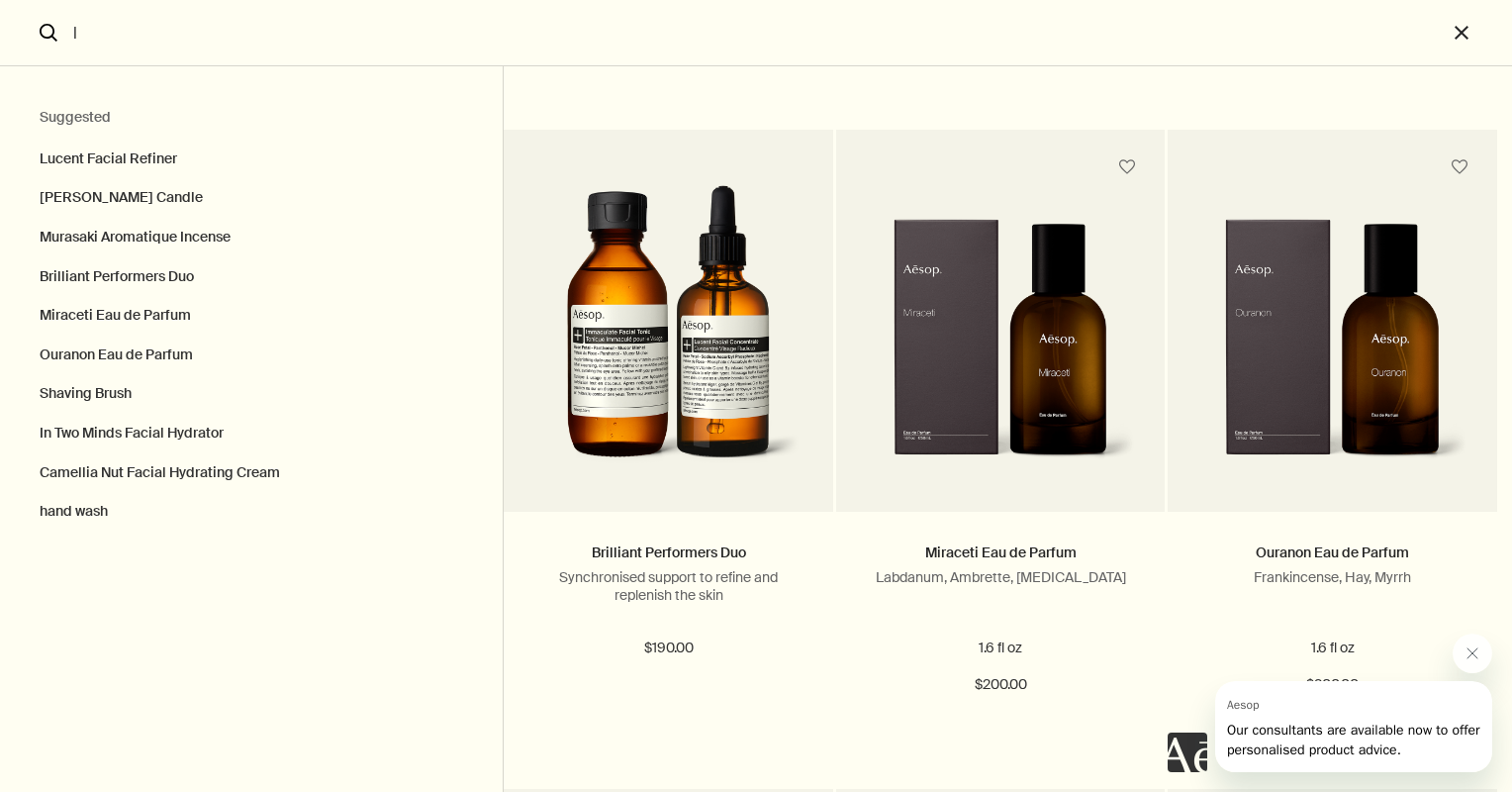 scroll, scrollTop: 0, scrollLeft: 0, axis: both 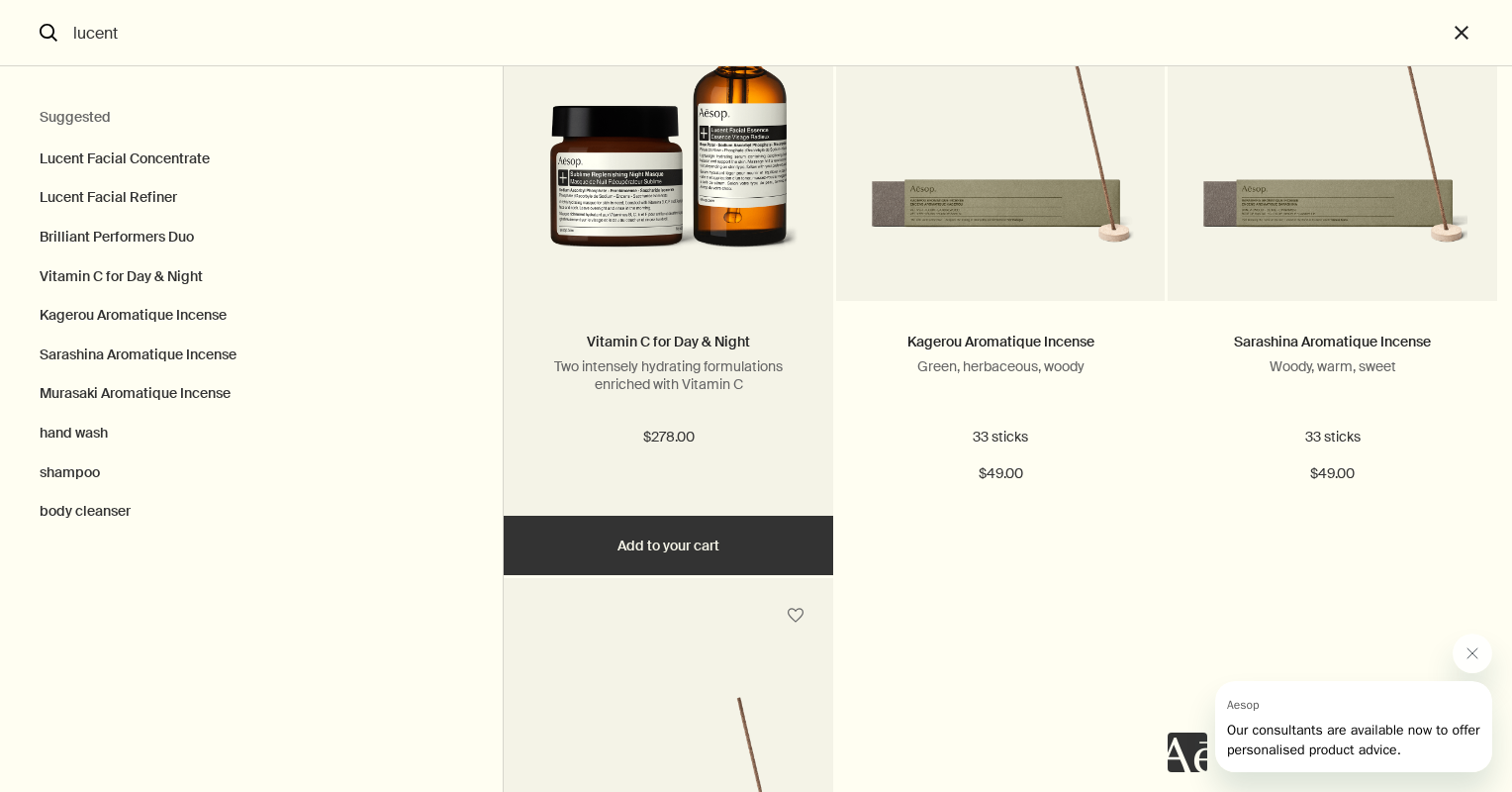 type on "lucent" 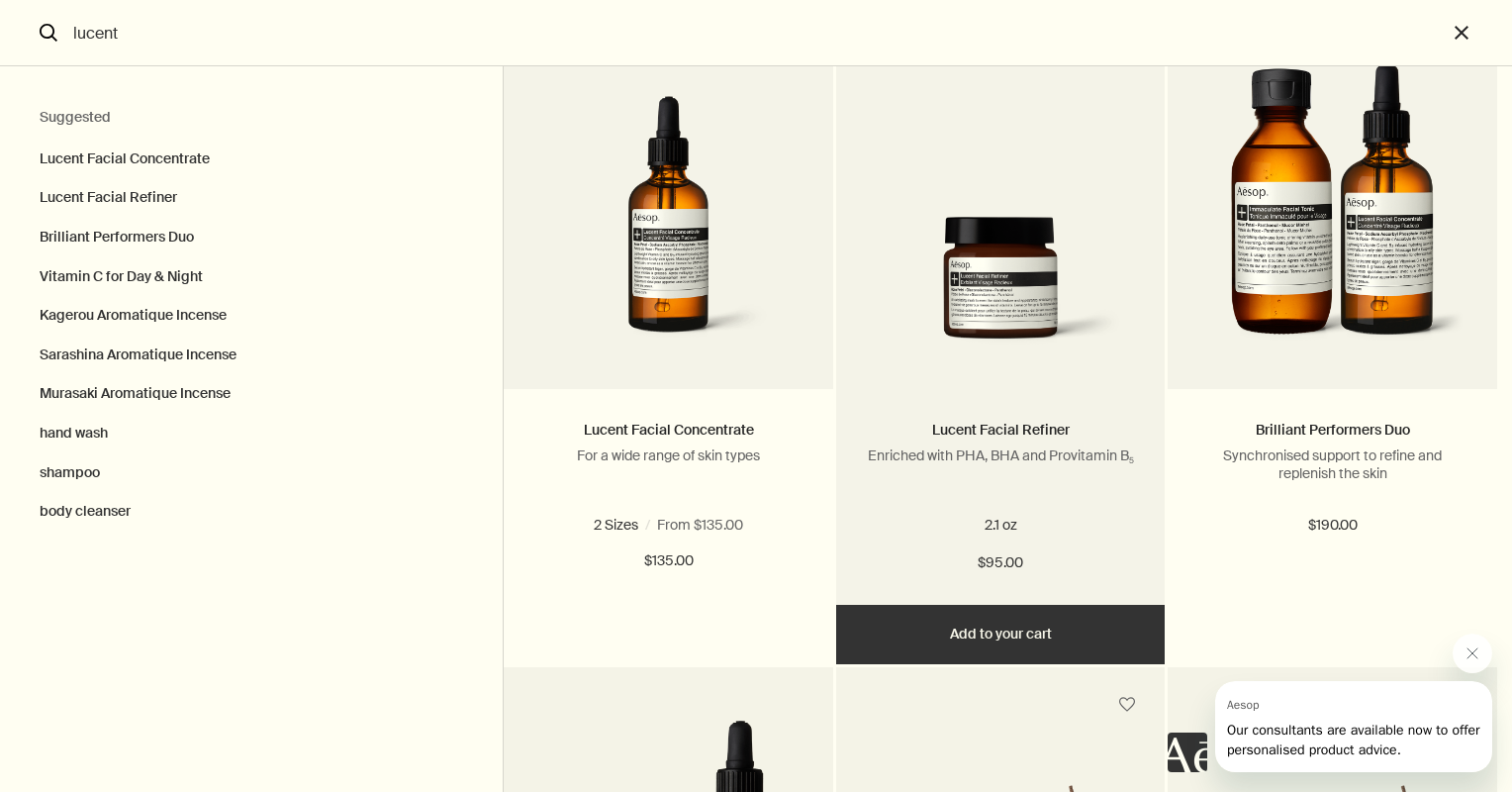 scroll, scrollTop: 0, scrollLeft: 0, axis: both 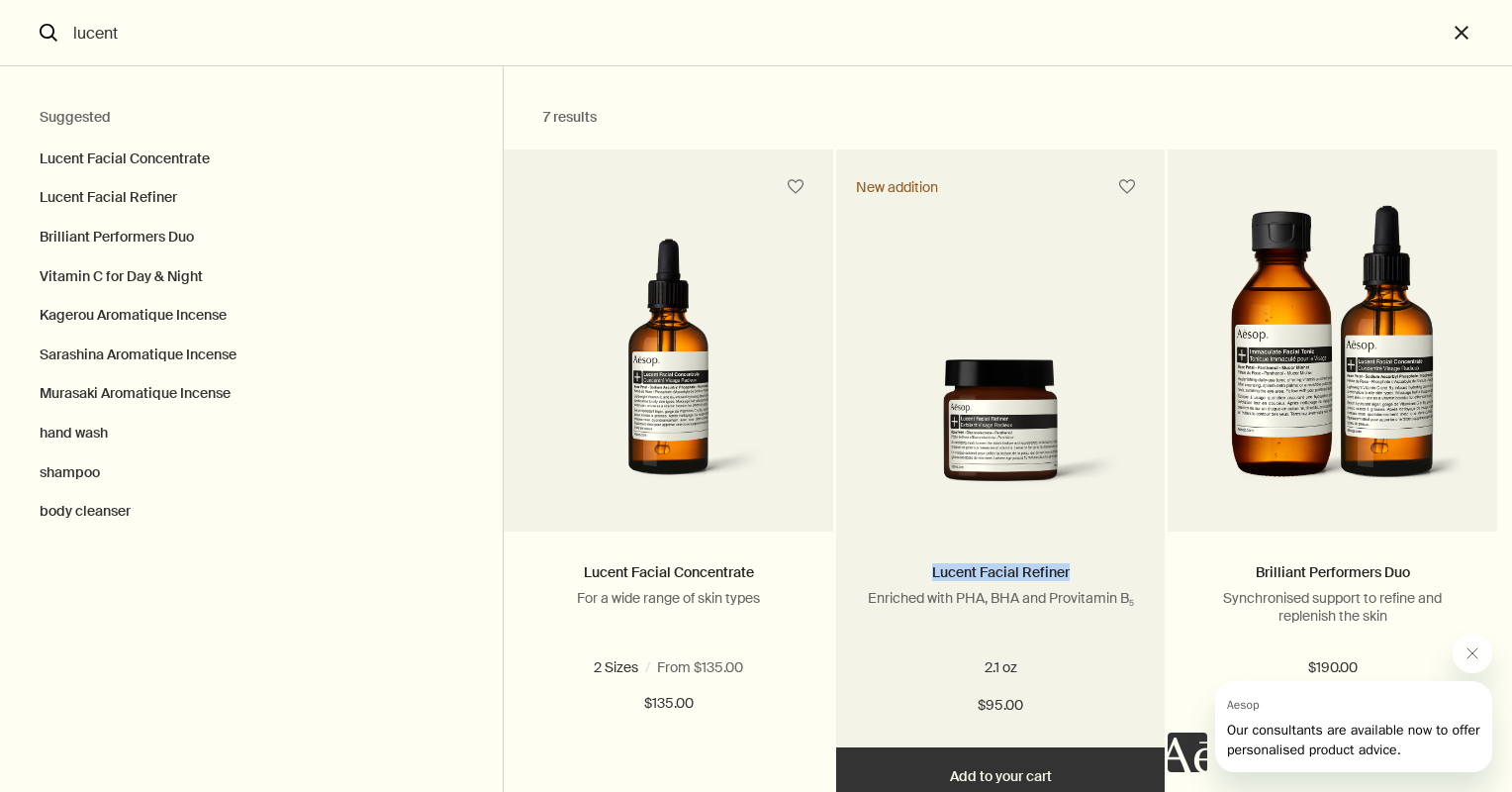 drag, startPoint x: 1074, startPoint y: 558, endPoint x: 929, endPoint y: 575, distance: 145.99315 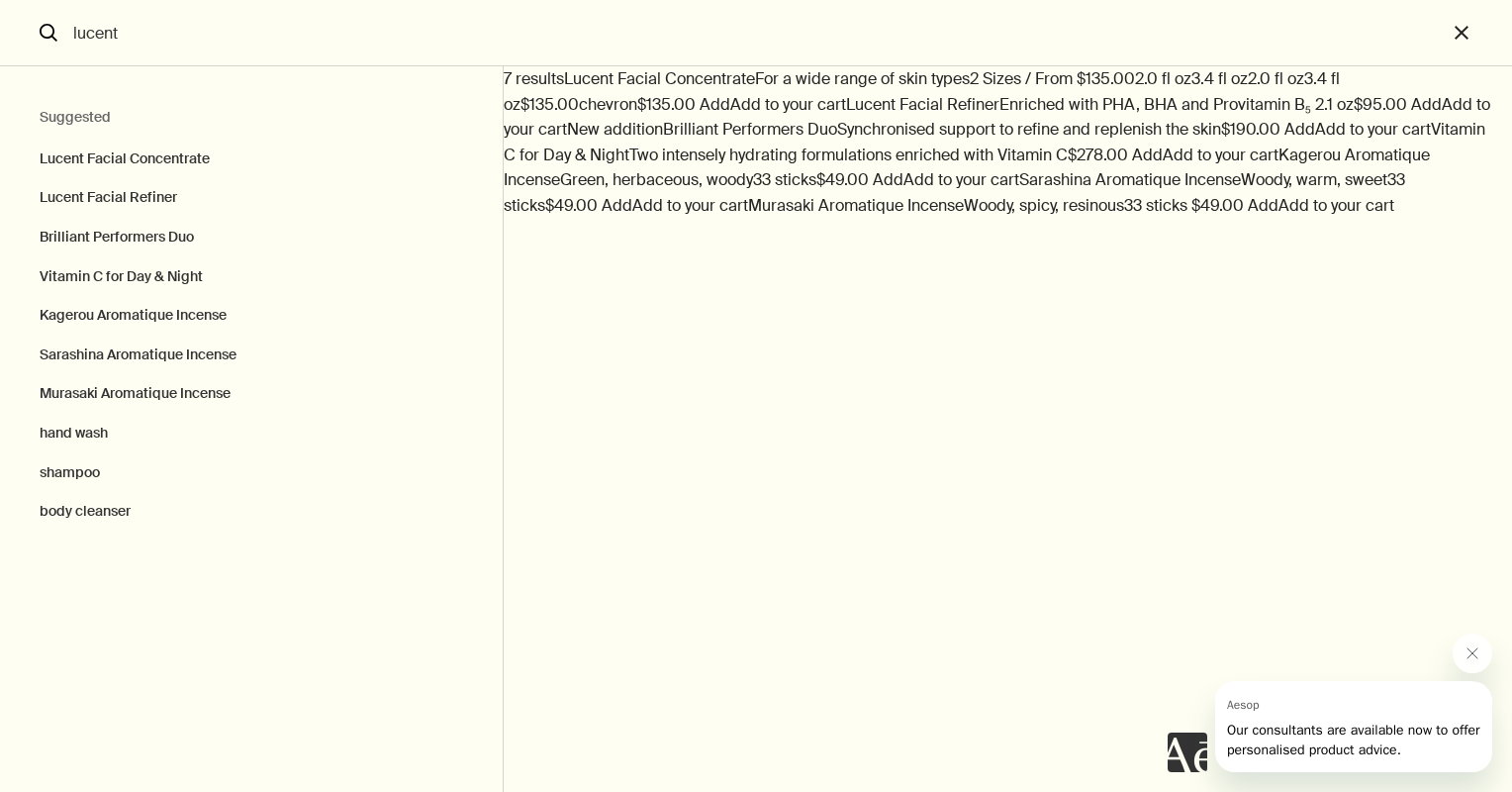 copy on "Lucent Facial Refiner" 